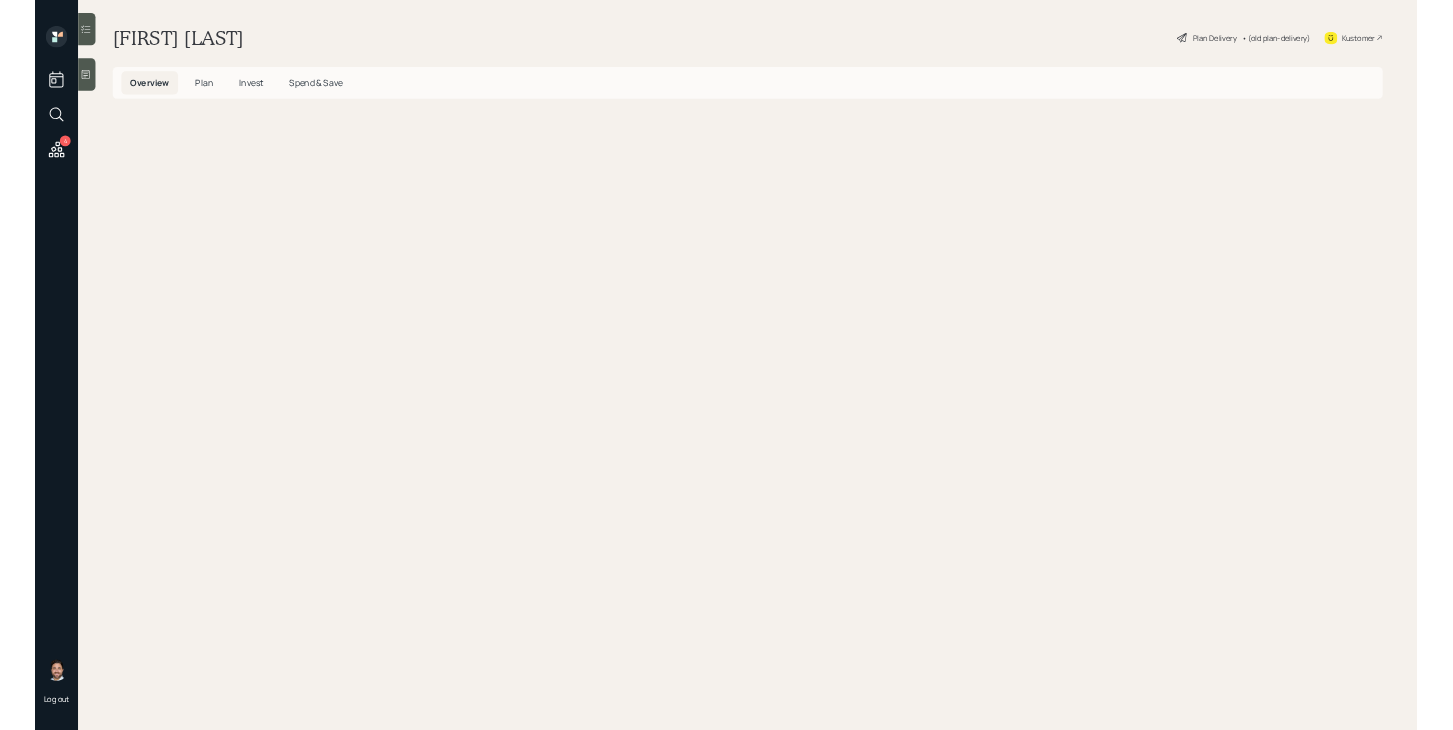 scroll, scrollTop: 0, scrollLeft: 0, axis: both 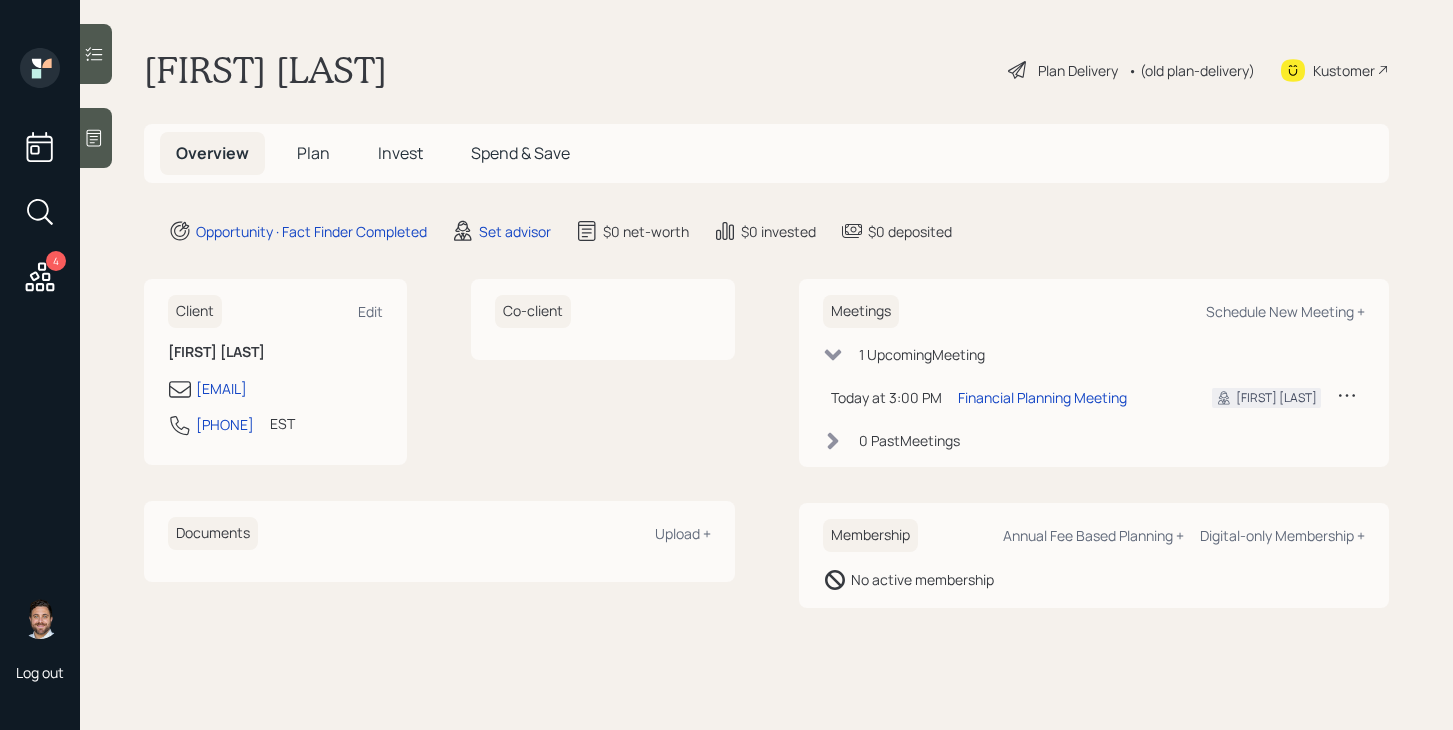 click on "Plan" at bounding box center (313, 153) 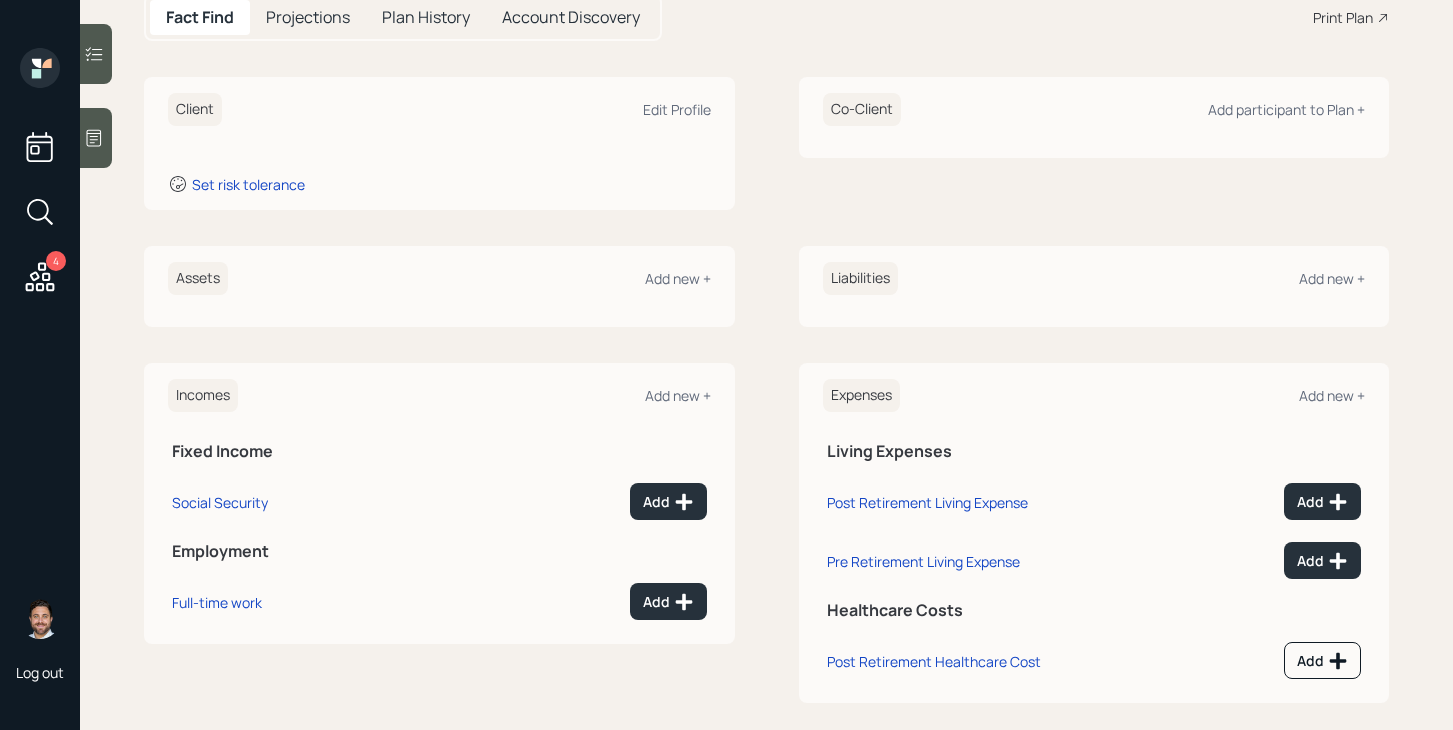 scroll, scrollTop: 246, scrollLeft: 0, axis: vertical 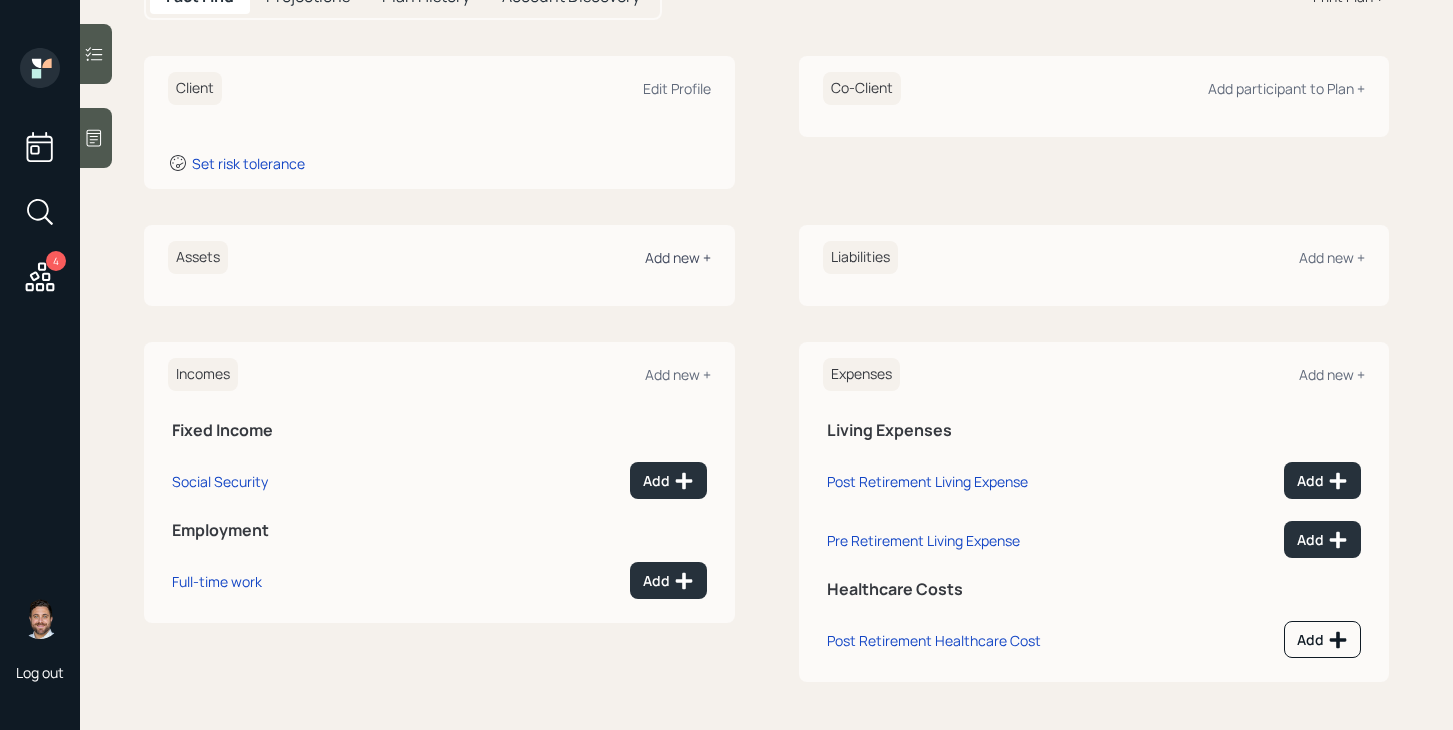 click on "Add new +" at bounding box center (678, 257) 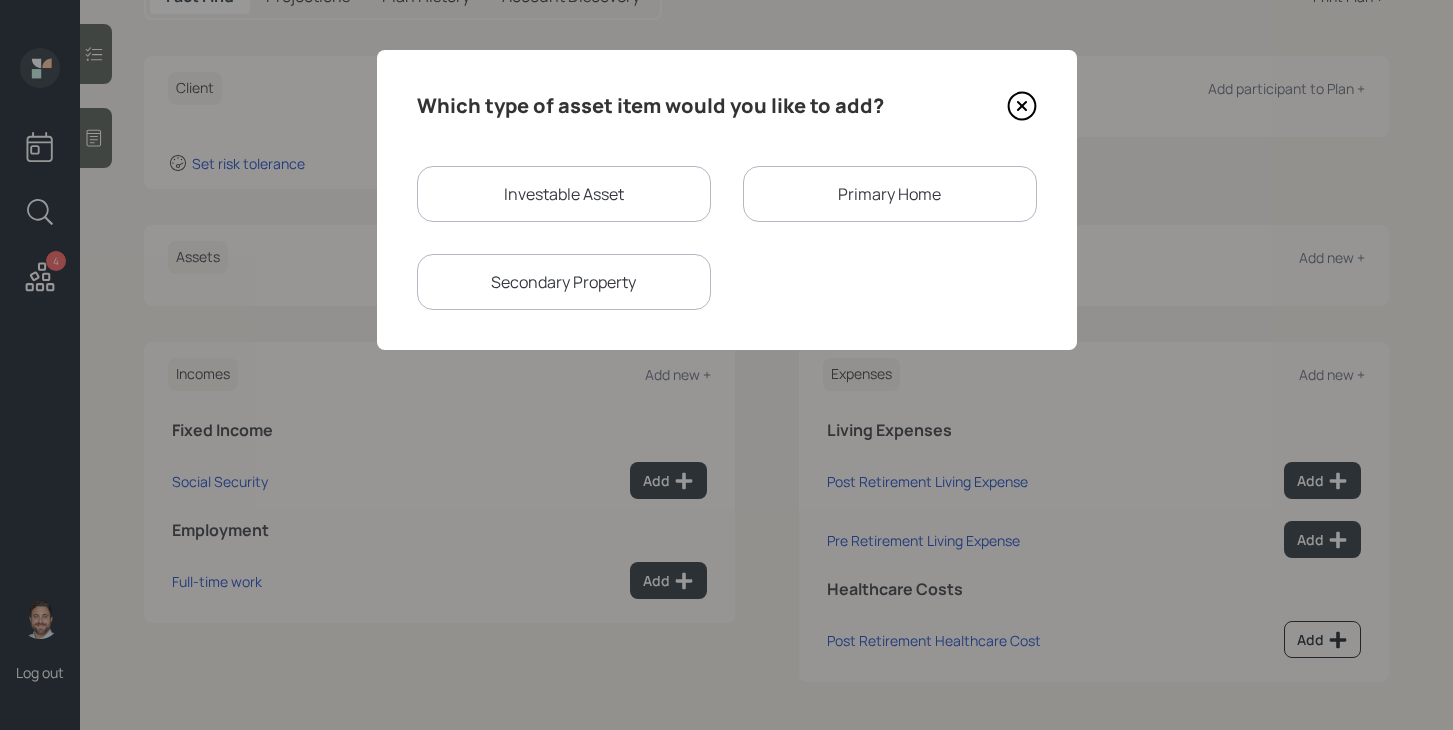click on "Investable Asset" at bounding box center [564, 194] 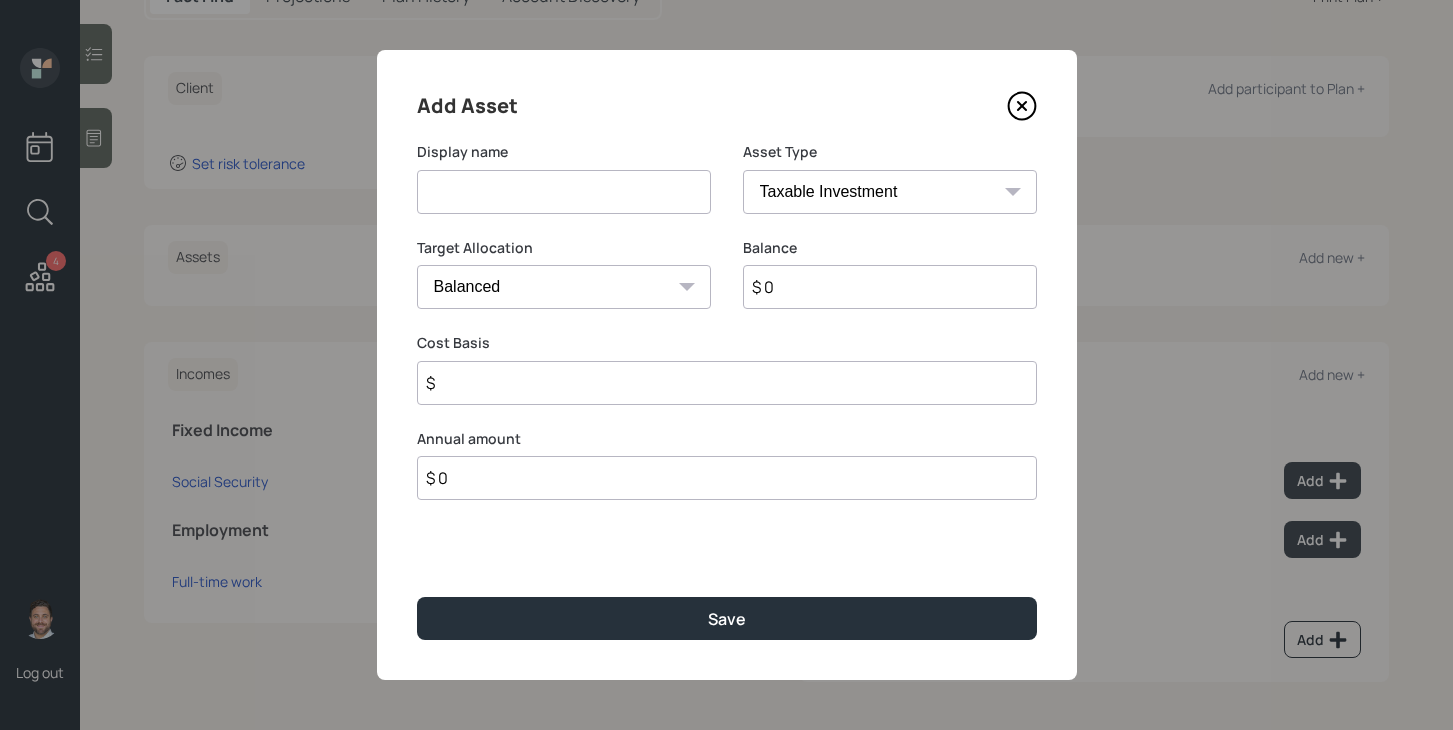 click at bounding box center (564, 192) 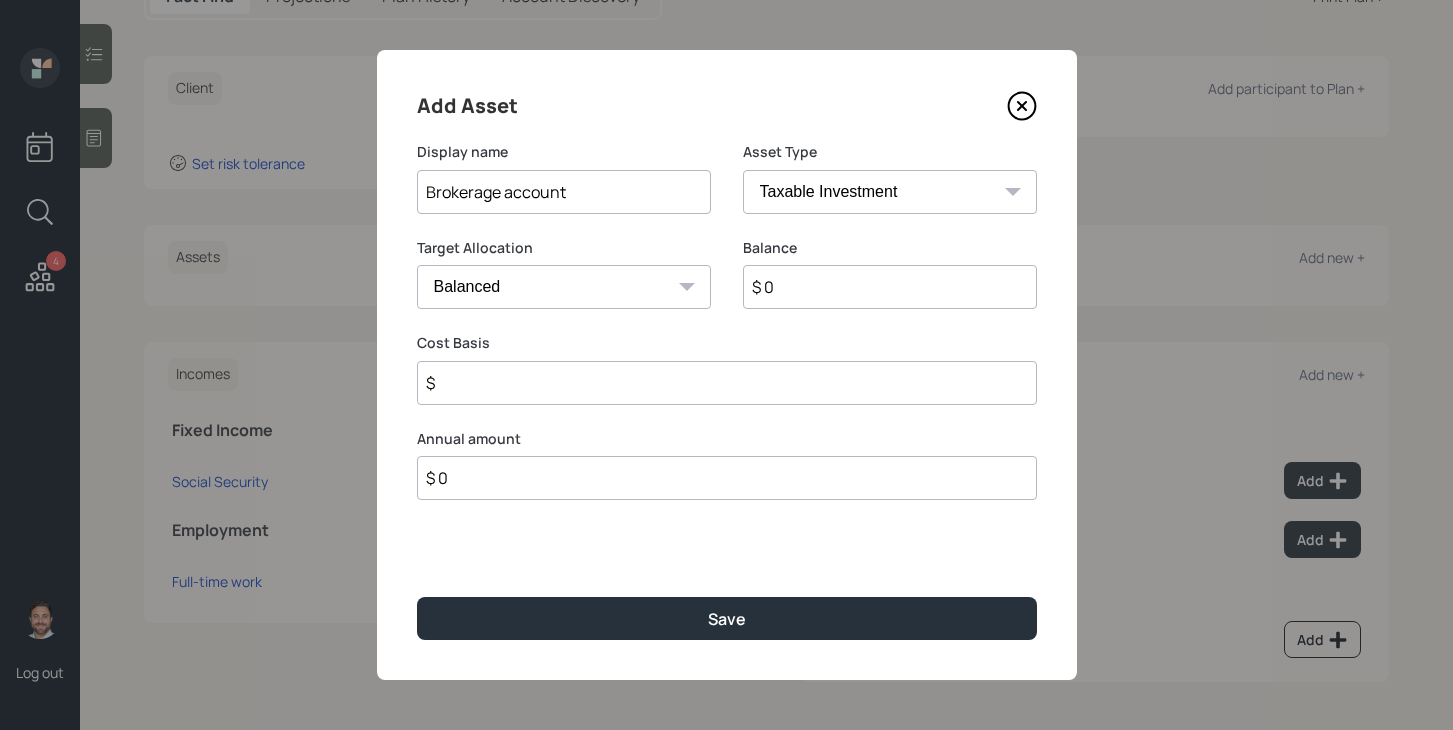 type on "Brokerage account" 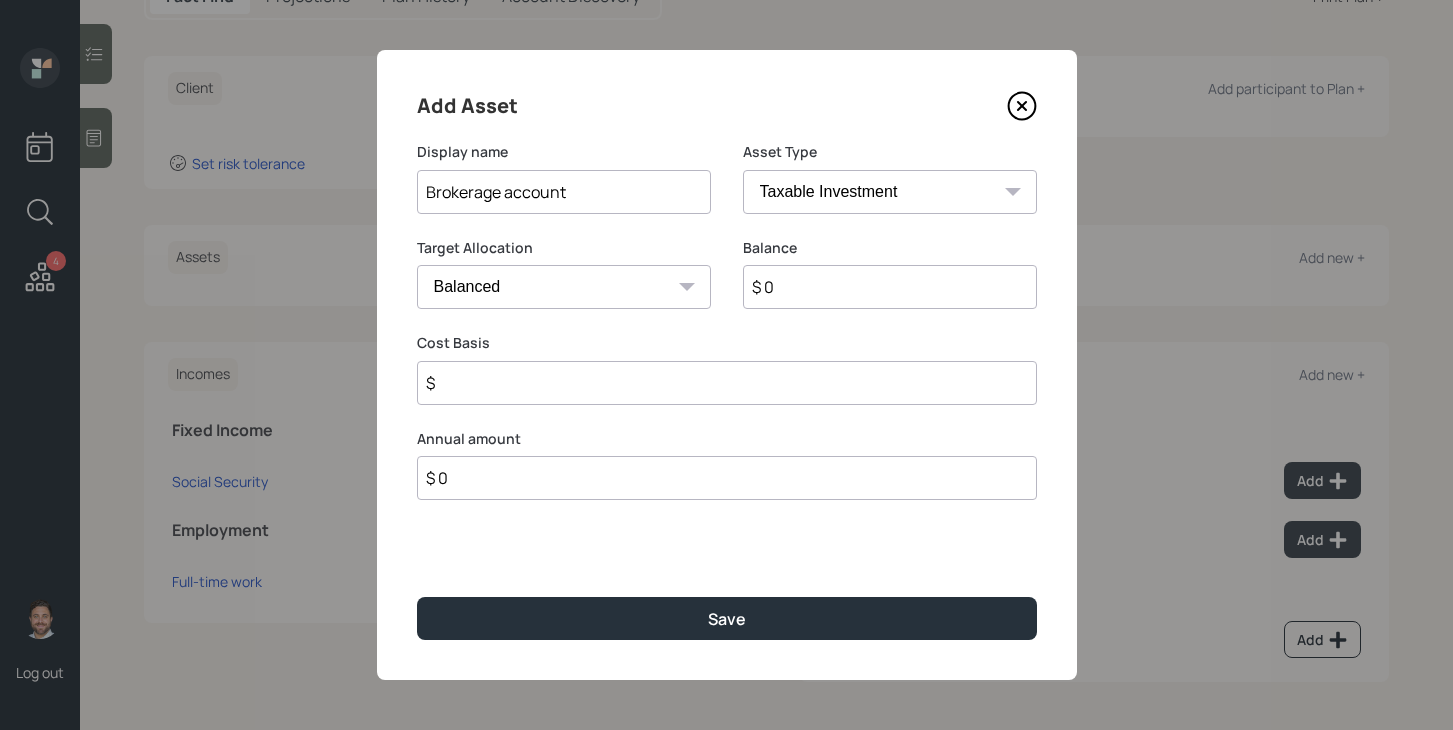 click on "SEP IRA IRA Roth IRA 401(k) Roth 401(k) 403(b) Roth 403(b) 457(b) Roth 457(b) Health Savings Account 529 Taxable Investment Checking / Savings Emergency Fund" at bounding box center [890, 192] 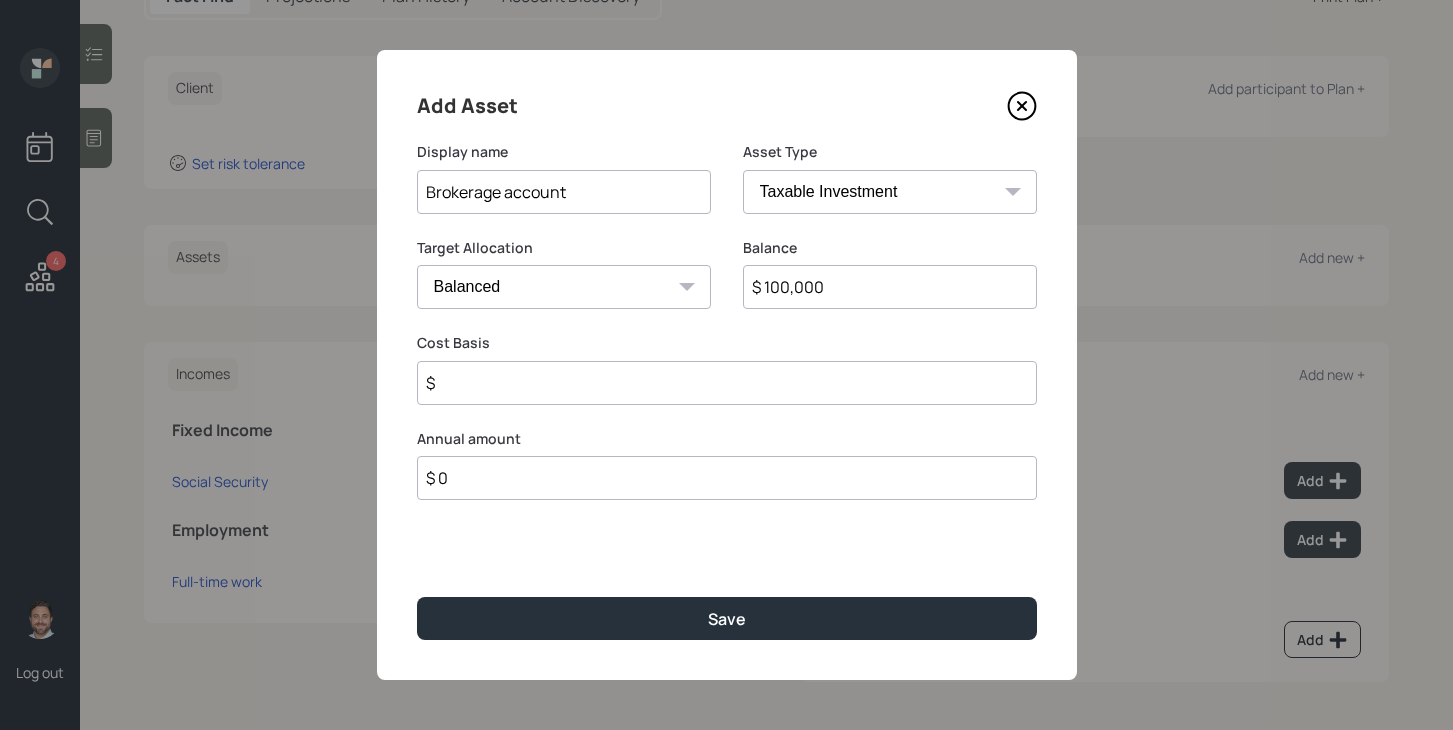 type on "$ 100,000" 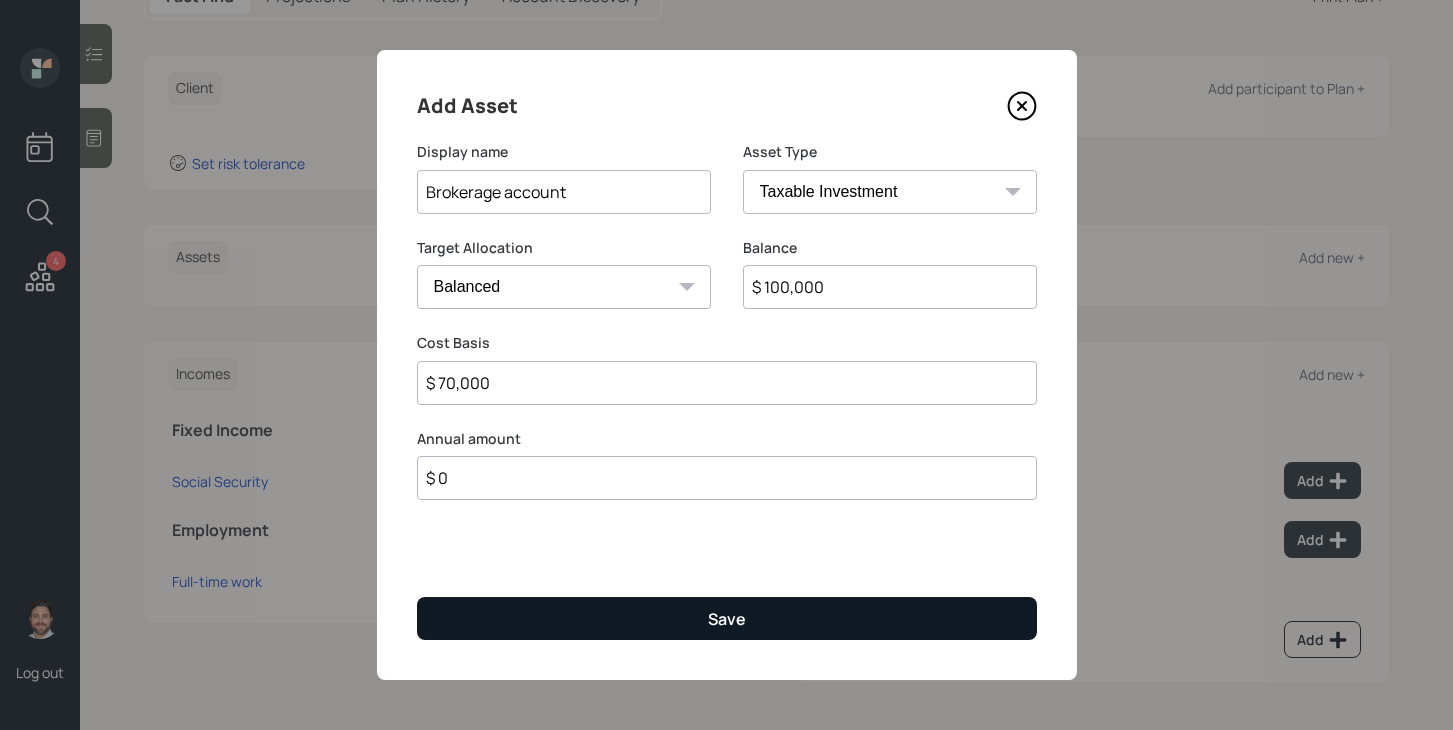 type on "$ 70,000" 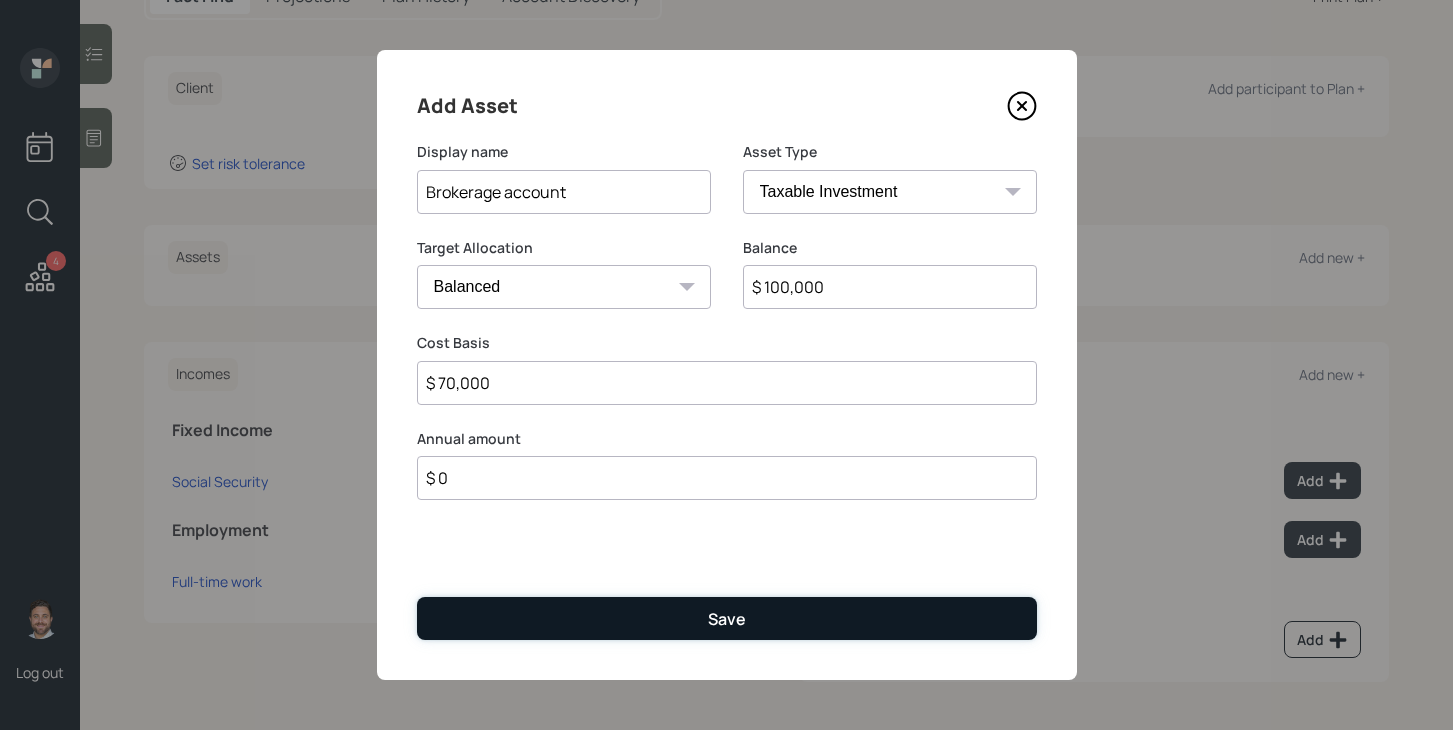 click on "Save" at bounding box center (727, 618) 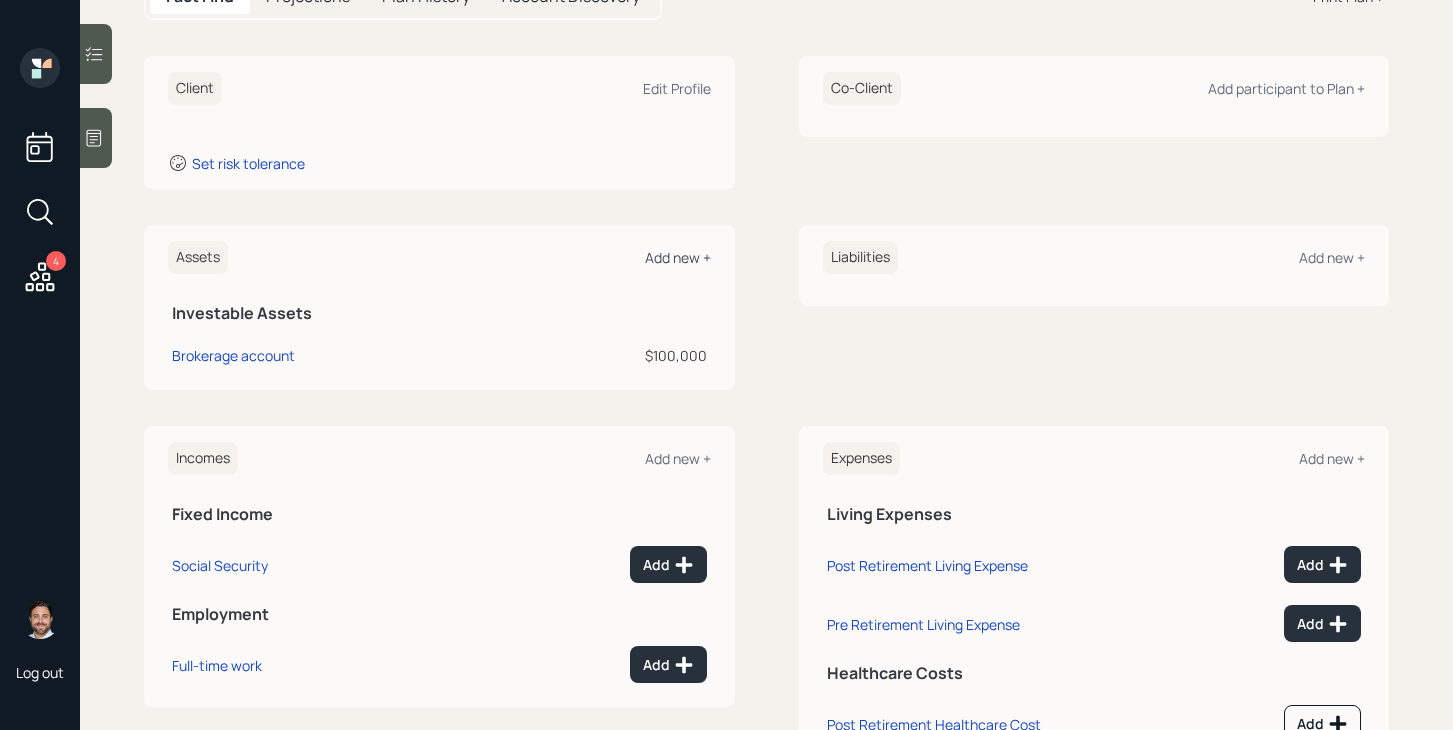 click on "Add new +" at bounding box center [678, 257] 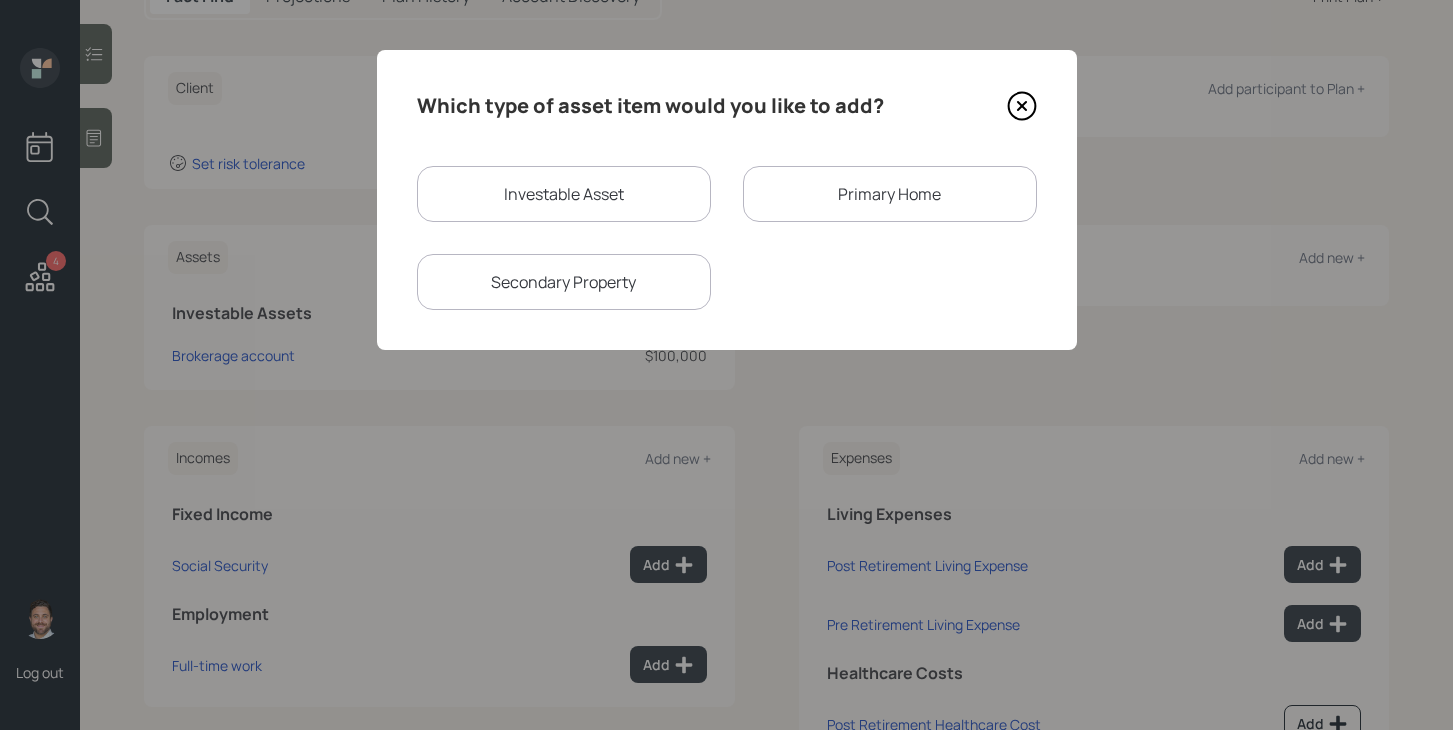 click on "Investable Asset" at bounding box center [564, 194] 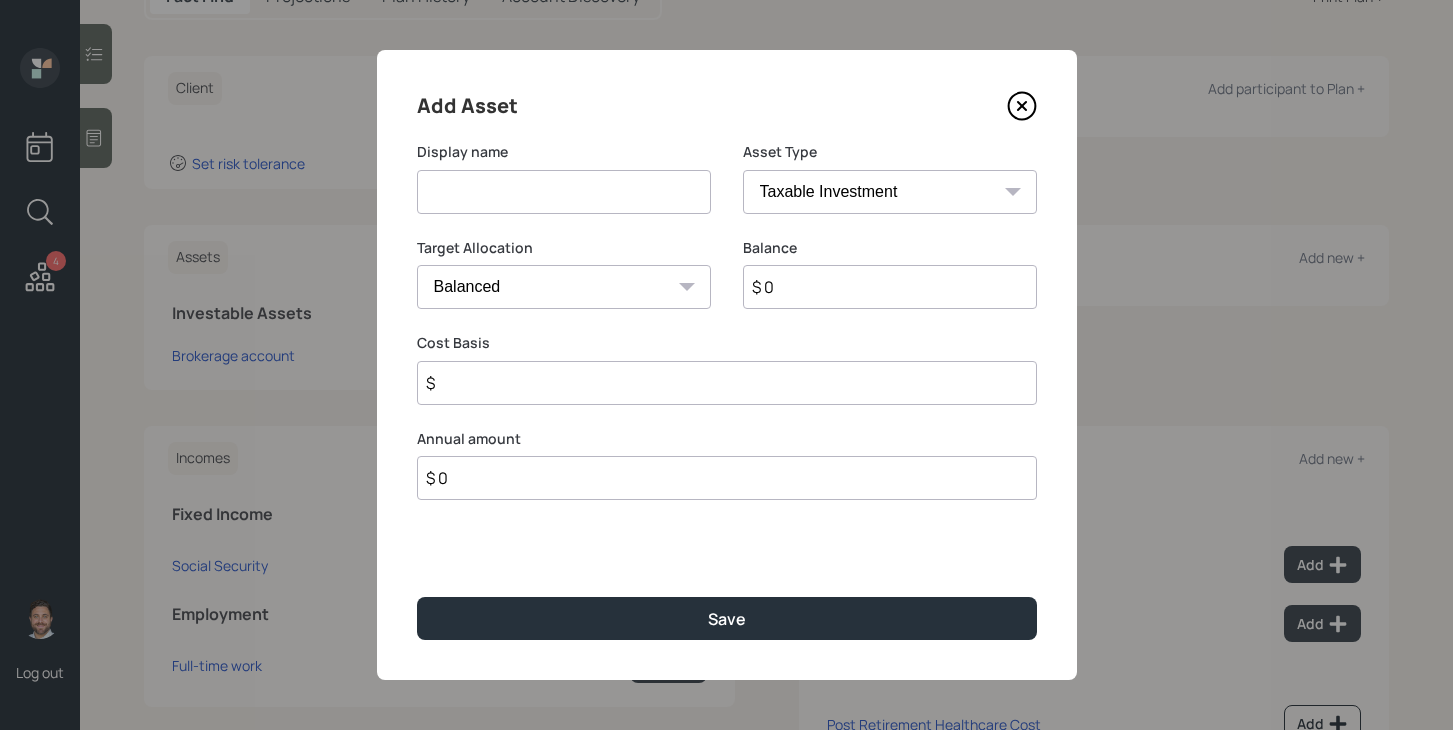 click at bounding box center (564, 192) 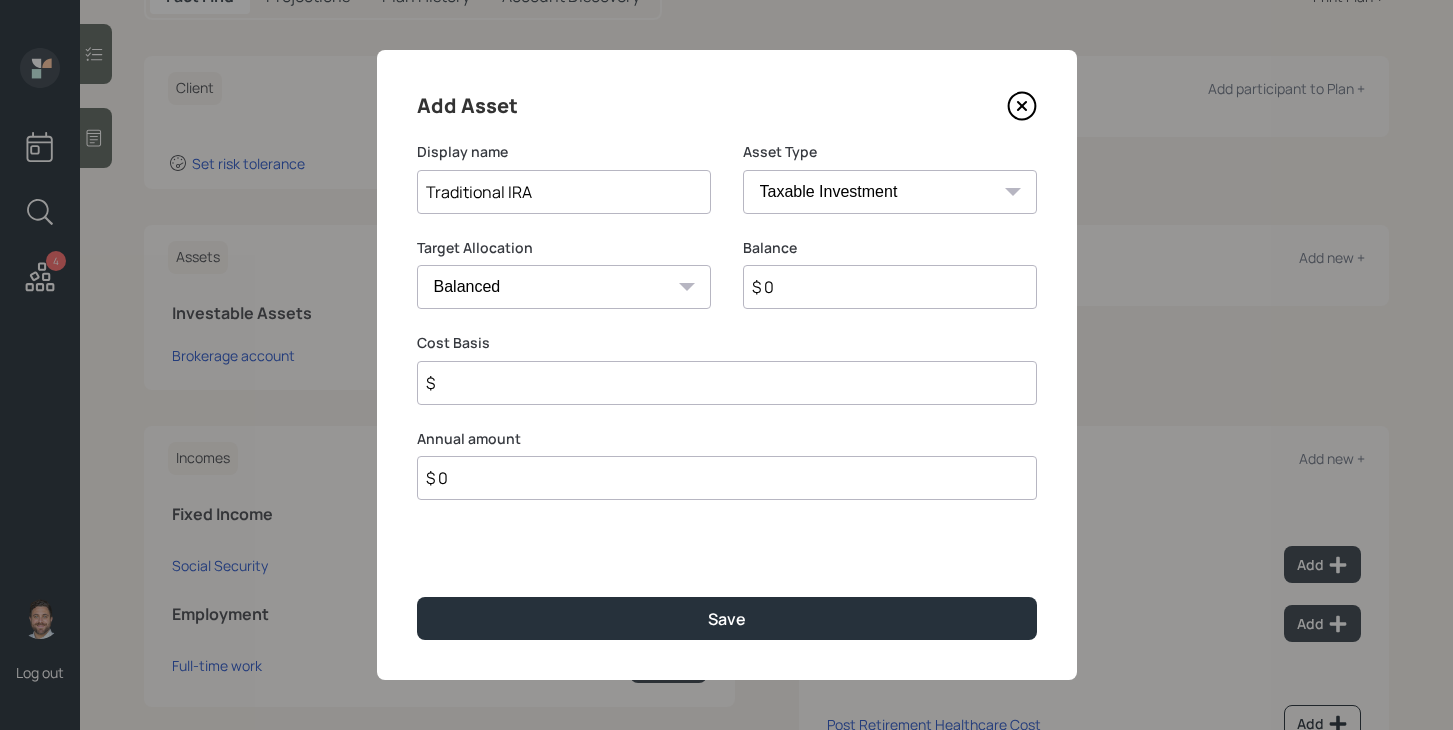 type on "Traditional IRA" 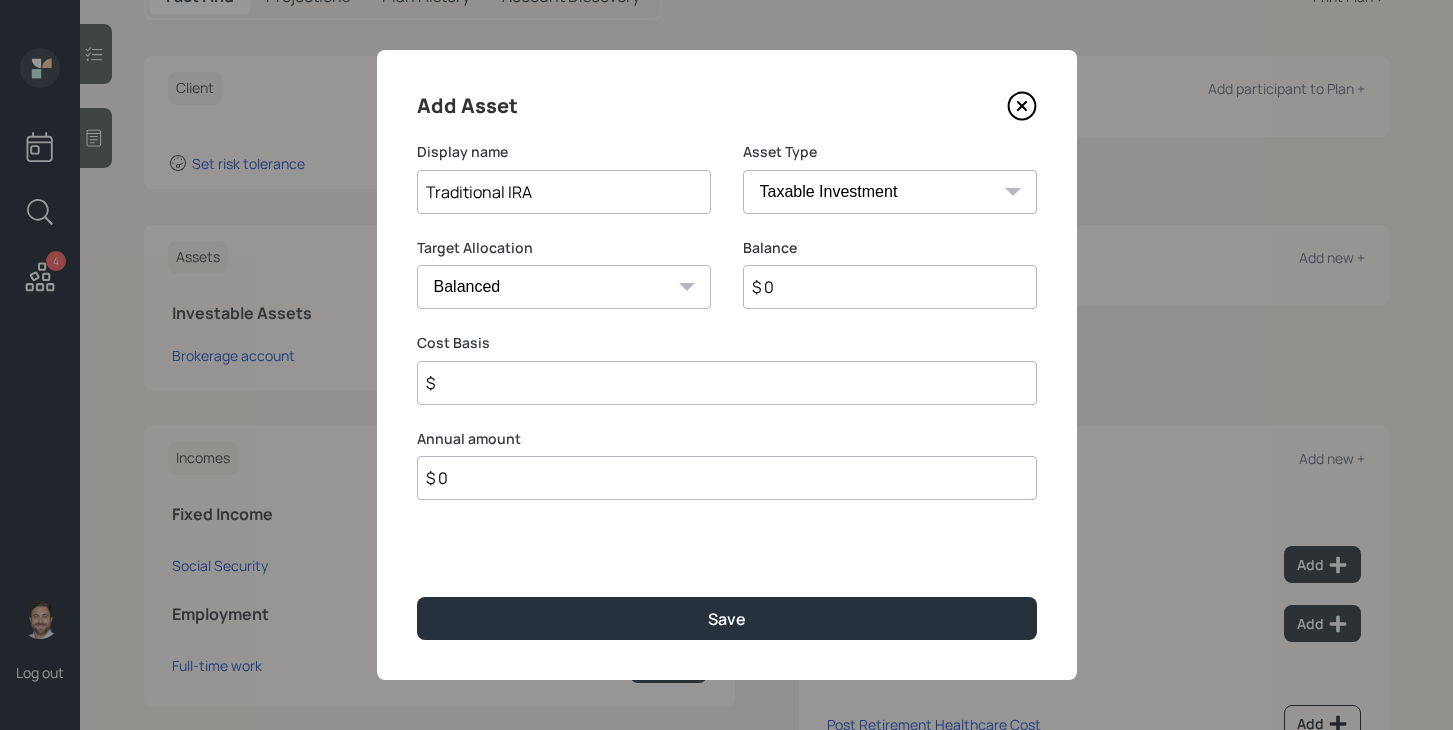 click on "SEP IRA IRA Roth IRA 401(k) Roth 401(k) 403(b) Roth 403(b) 457(b) Roth 457(b) Health Savings Account 529 Taxable Investment Checking / Savings Emergency Fund" at bounding box center (890, 192) 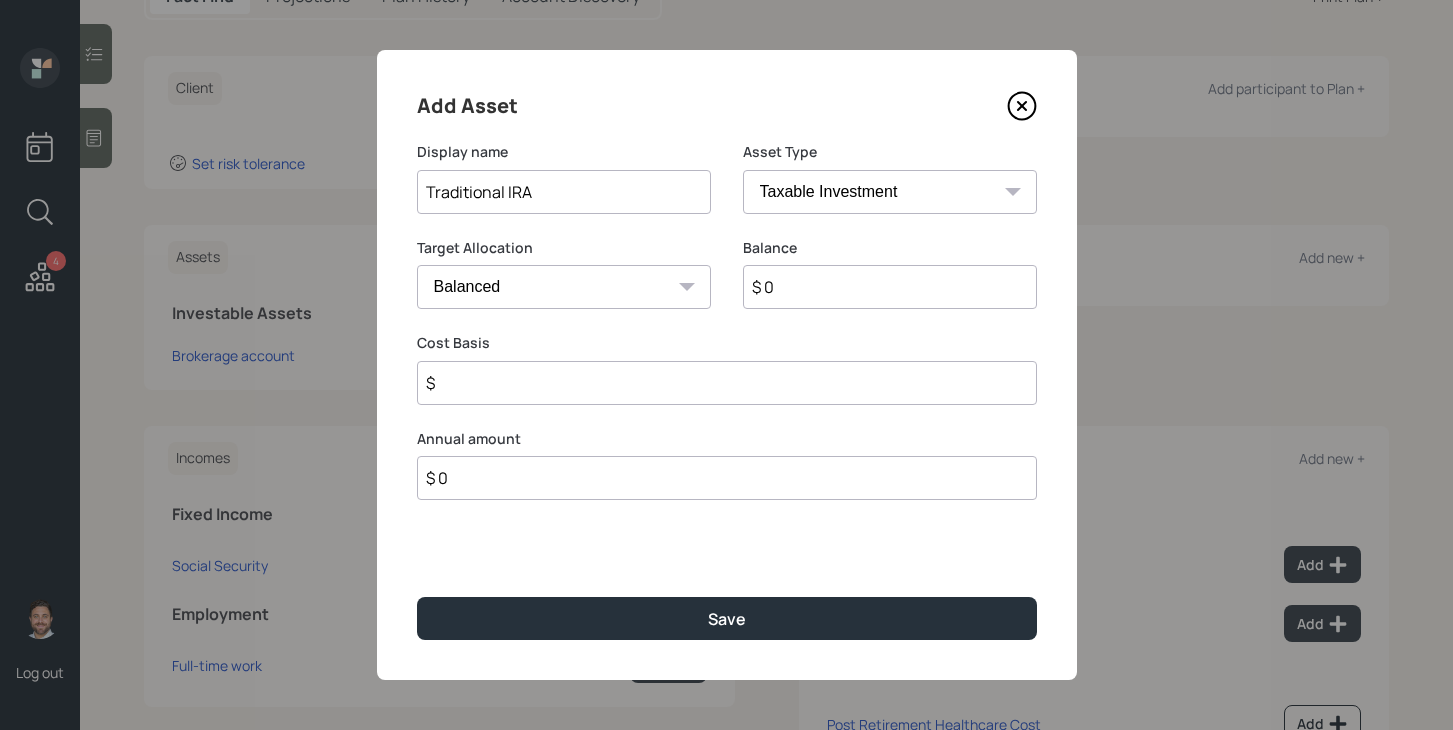 select on "ira" 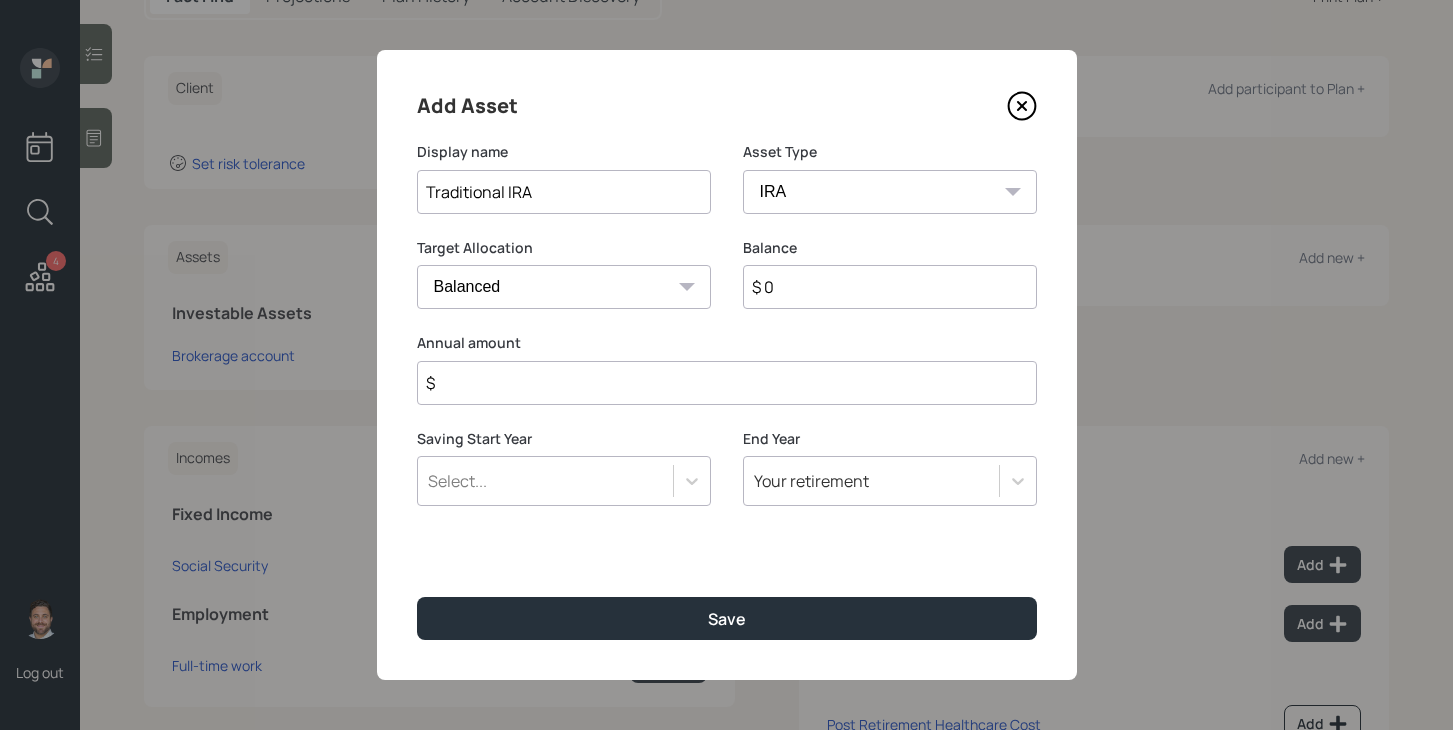 click on "$" at bounding box center (727, 383) 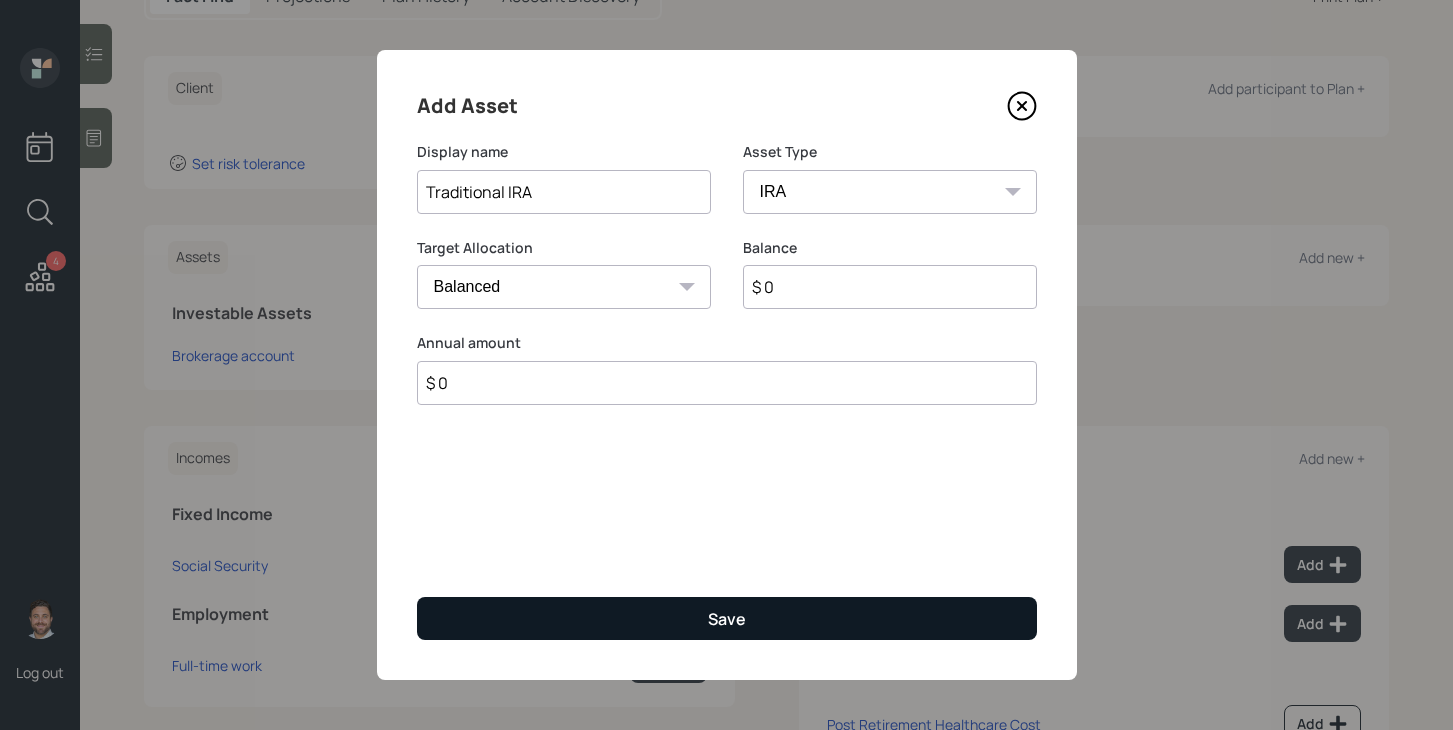 type on "$ 0" 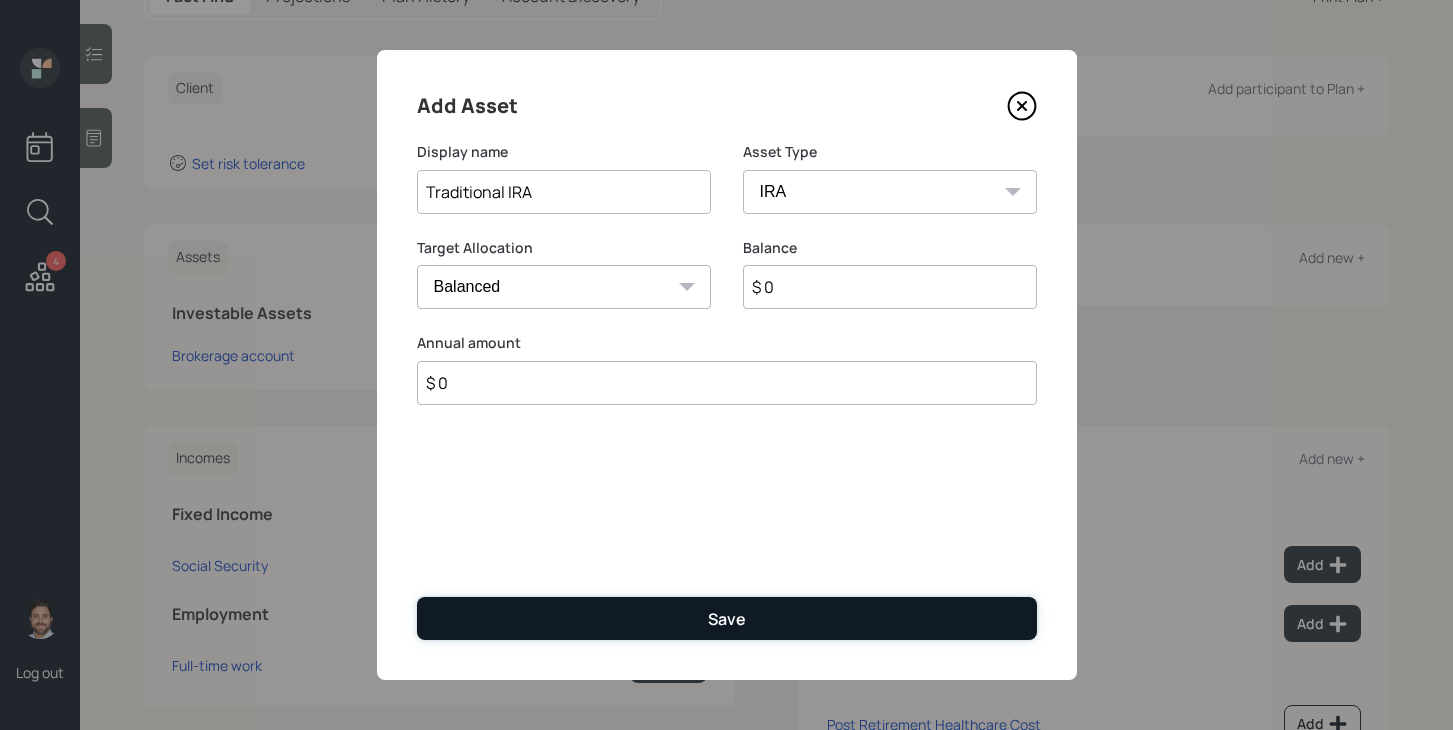 click on "Save" at bounding box center [727, 618] 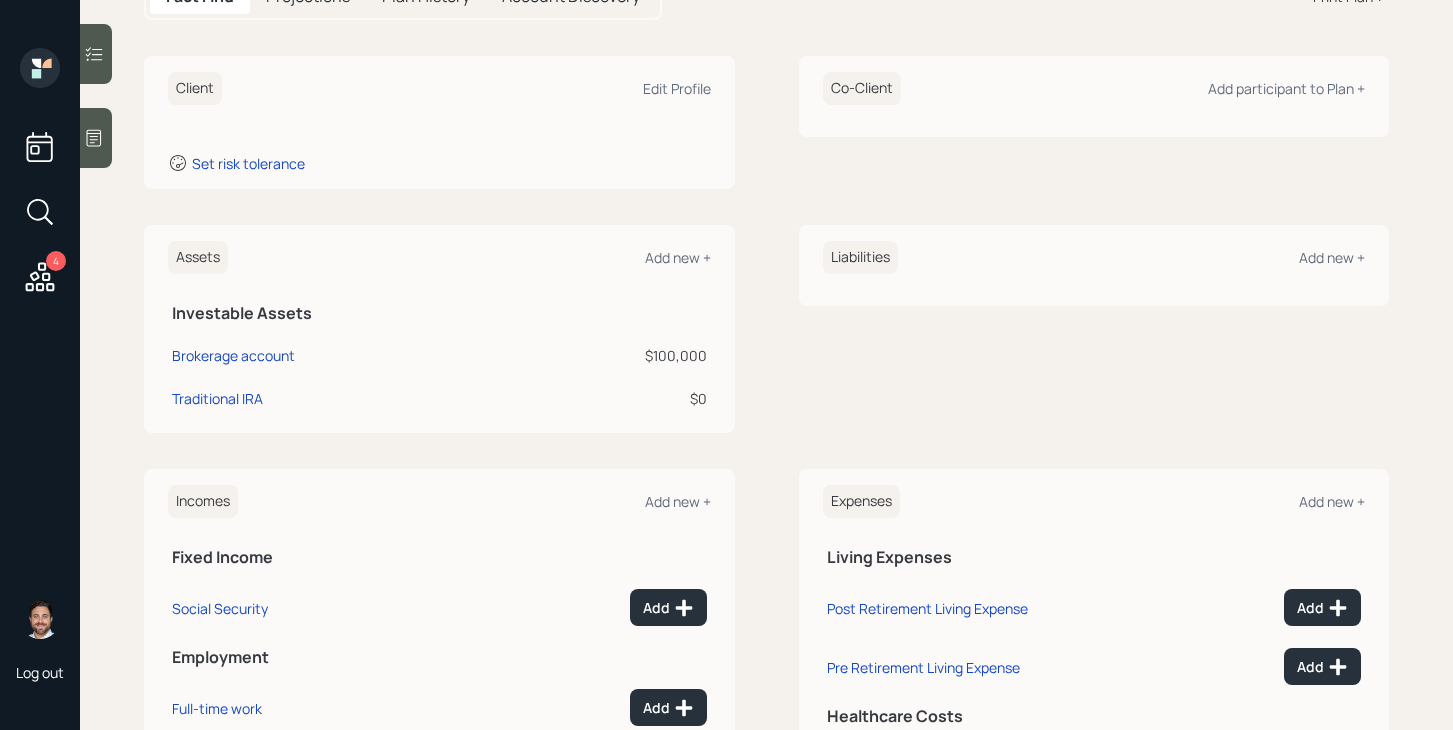 click on "Assets Add new +" at bounding box center (439, 257) 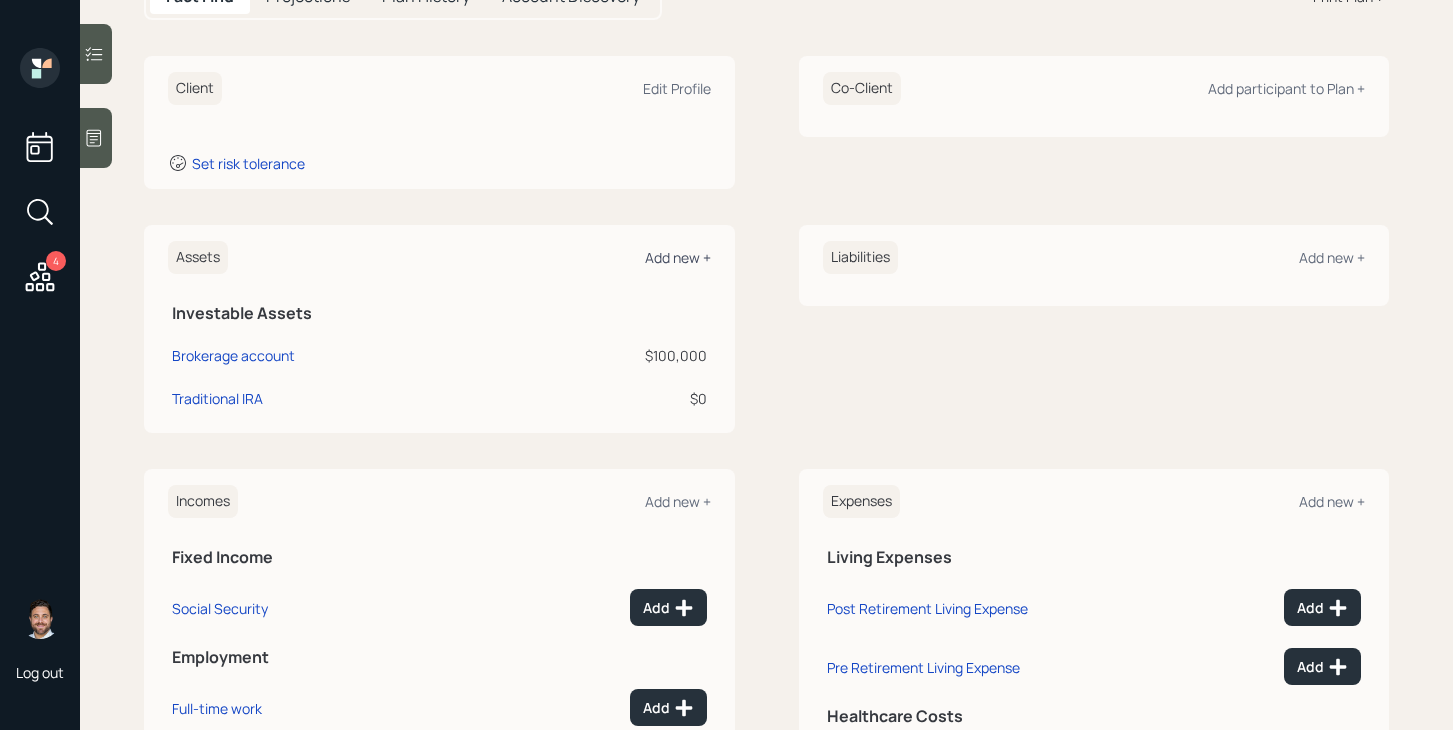 click on "Add new +" at bounding box center (678, 257) 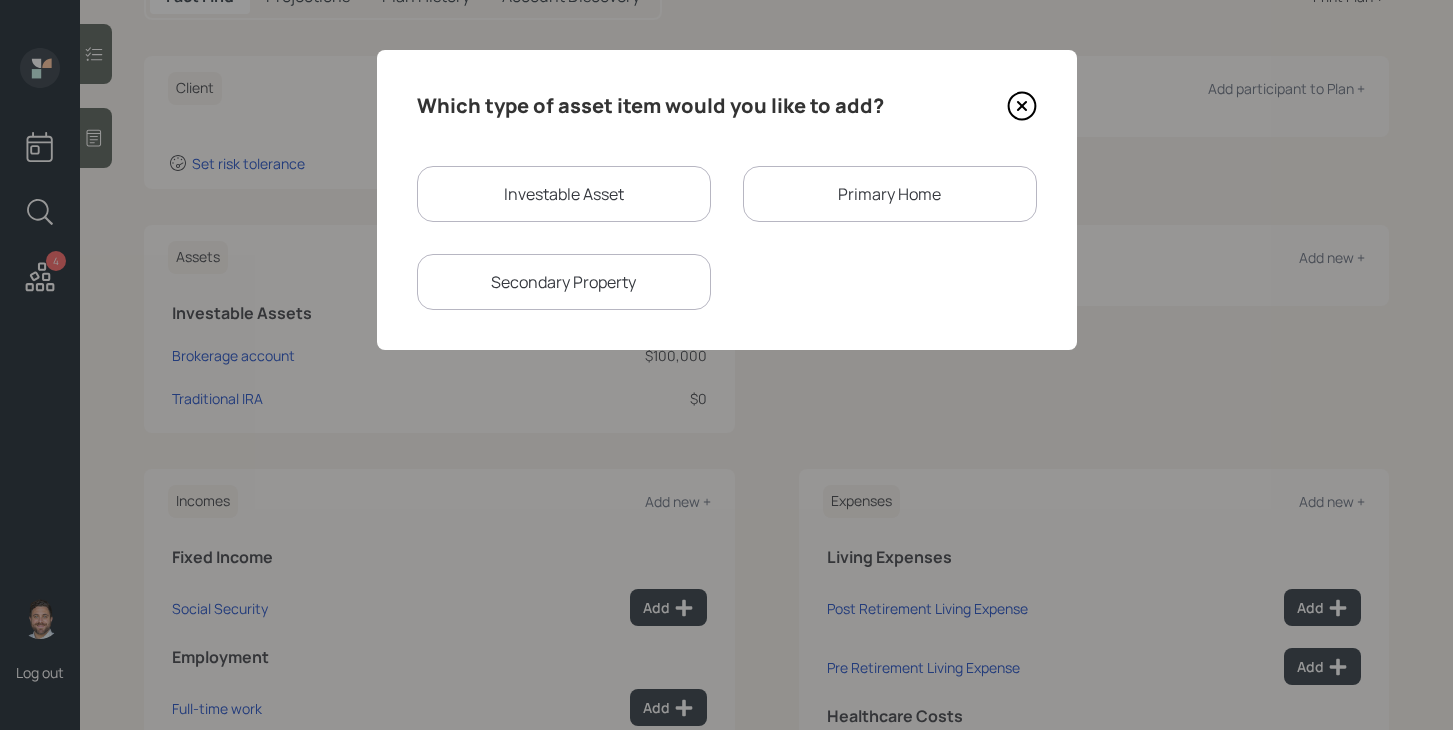 click on "Investable Asset" at bounding box center (564, 194) 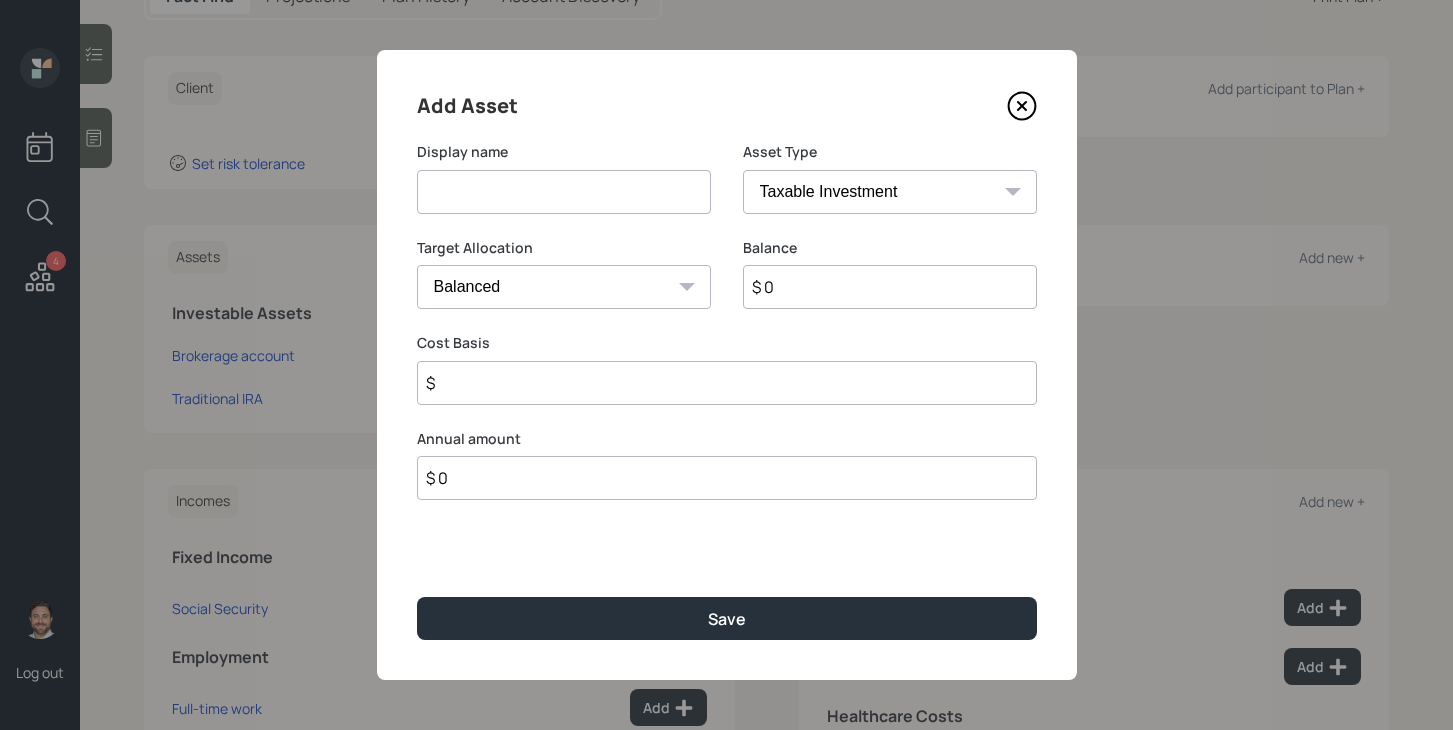 click at bounding box center [564, 192] 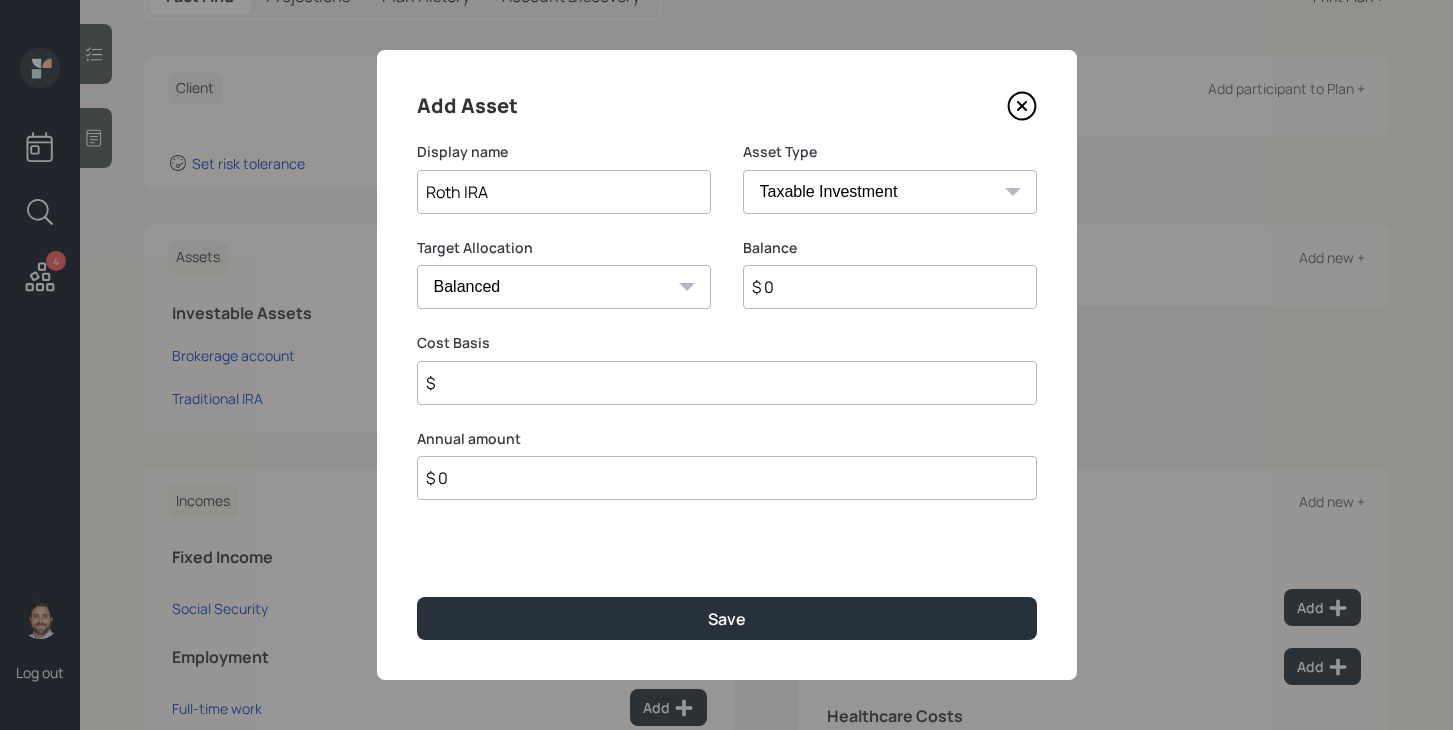type on "Roth IRA" 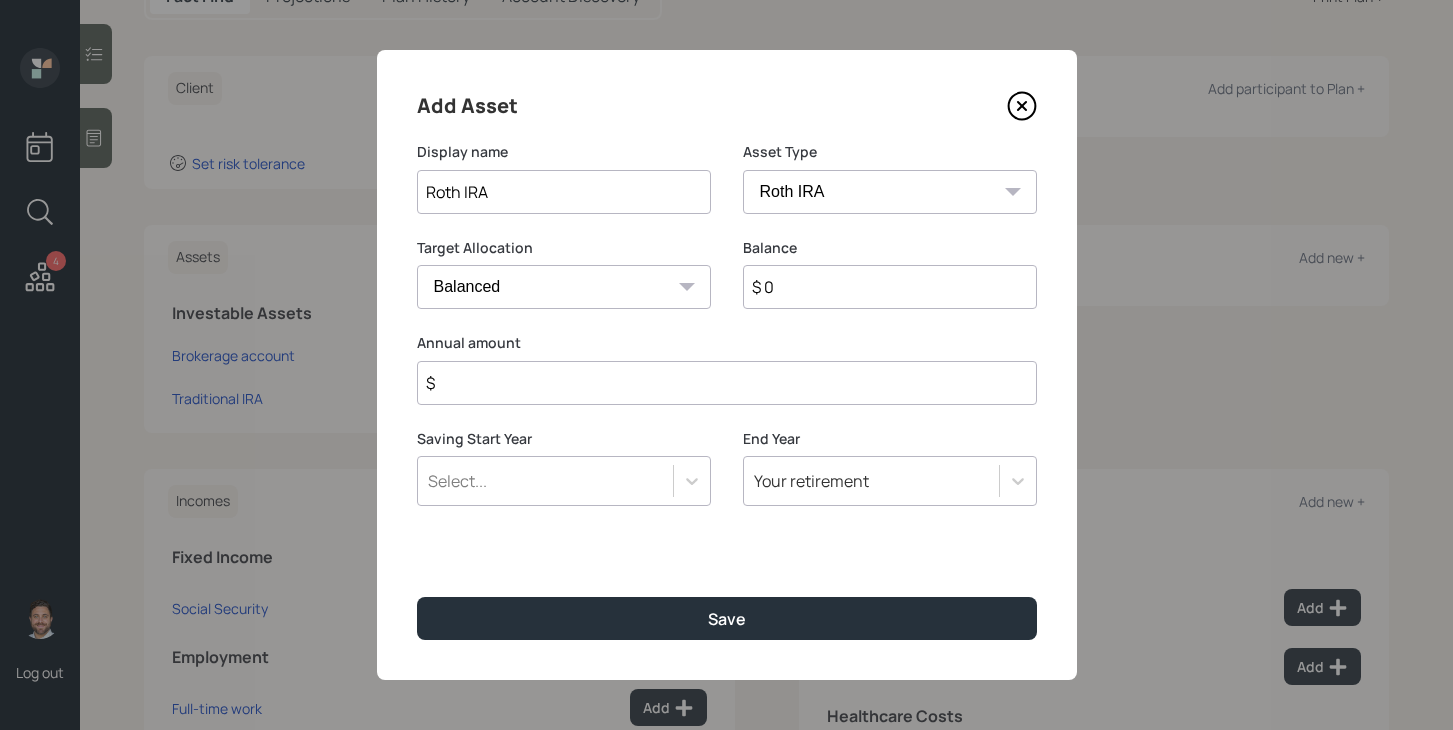 click on "$" at bounding box center [727, 383] 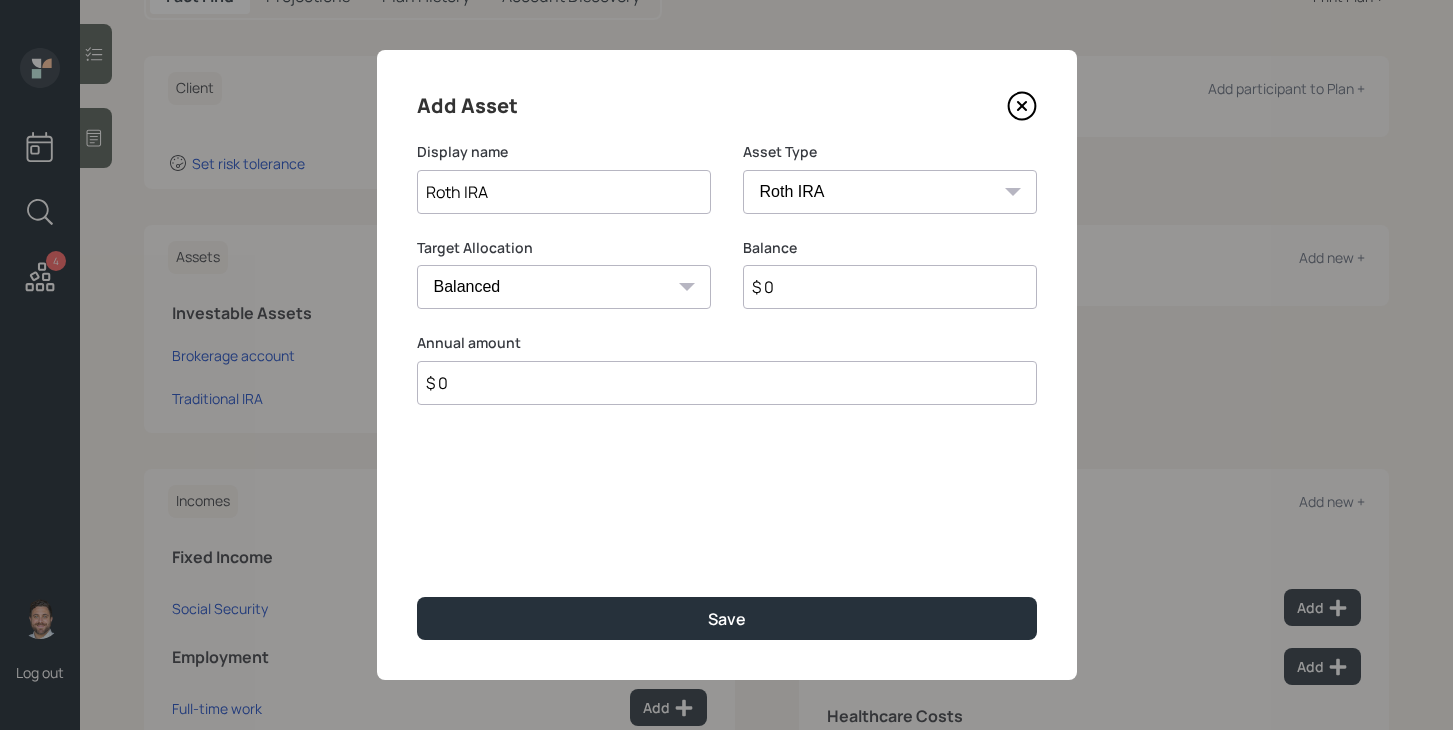type on "$ 0" 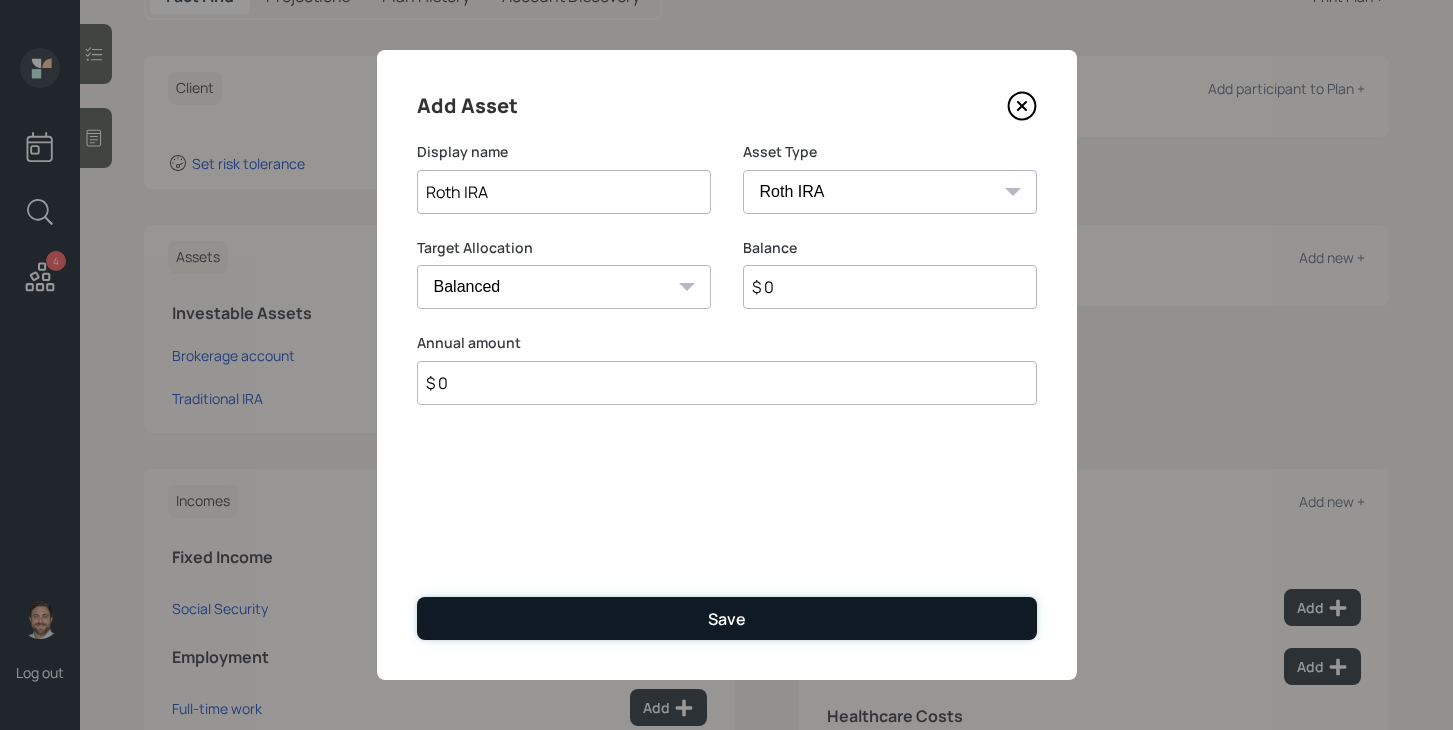 click on "Save" at bounding box center [727, 619] 